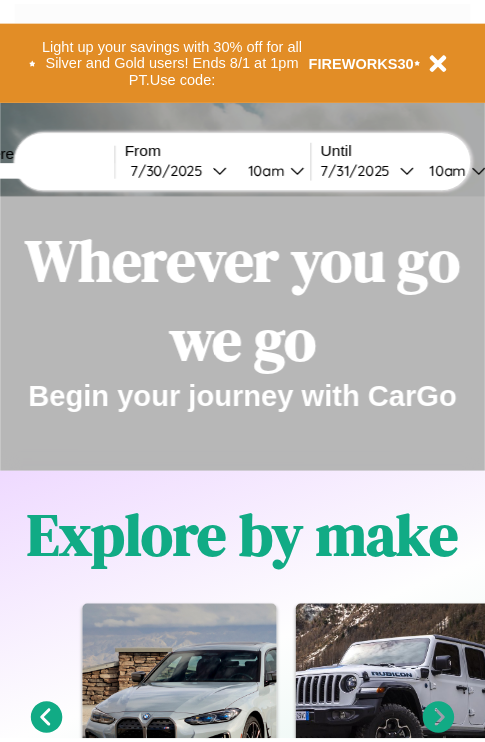 scroll, scrollTop: 0, scrollLeft: 0, axis: both 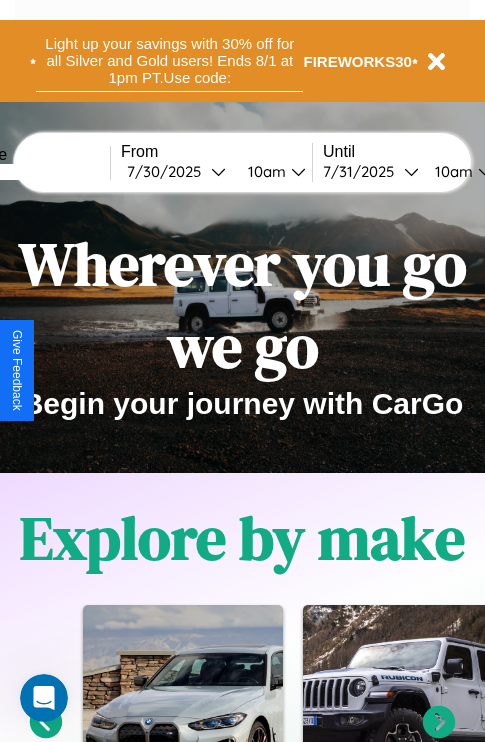 click on "Light up your savings with 30% off for all Silver and Gold users! Ends 8/1 at 1pm PT.  Use code:" at bounding box center (169, 61) 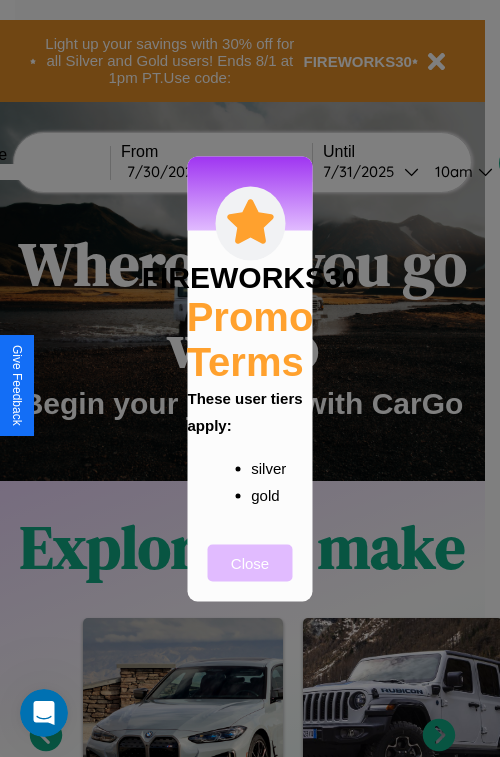 click on "Close" at bounding box center (250, 562) 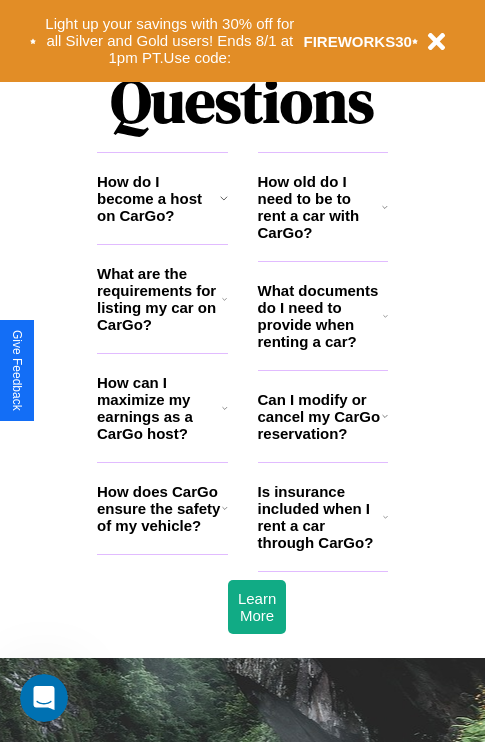 scroll, scrollTop: 2423, scrollLeft: 0, axis: vertical 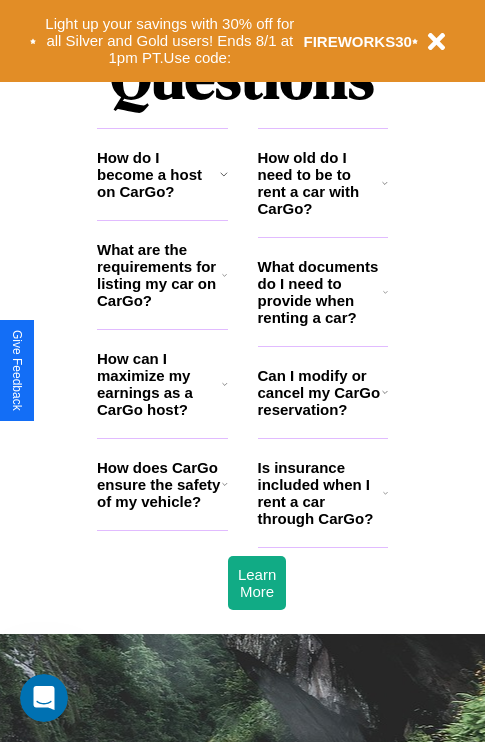 click 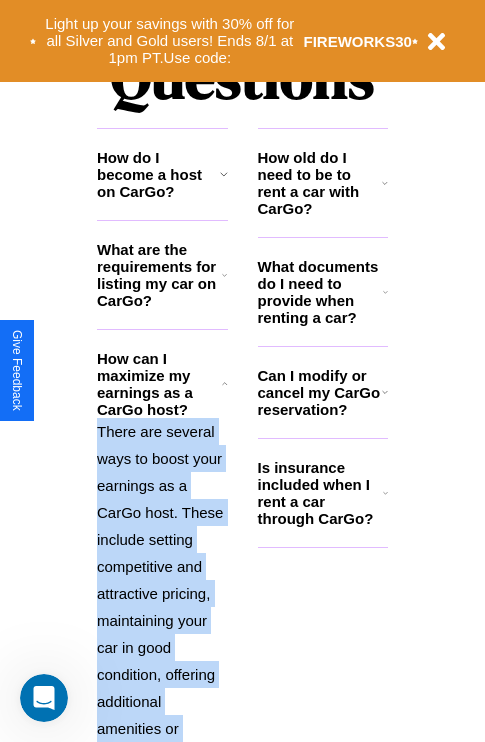 scroll, scrollTop: 2731, scrollLeft: 0, axis: vertical 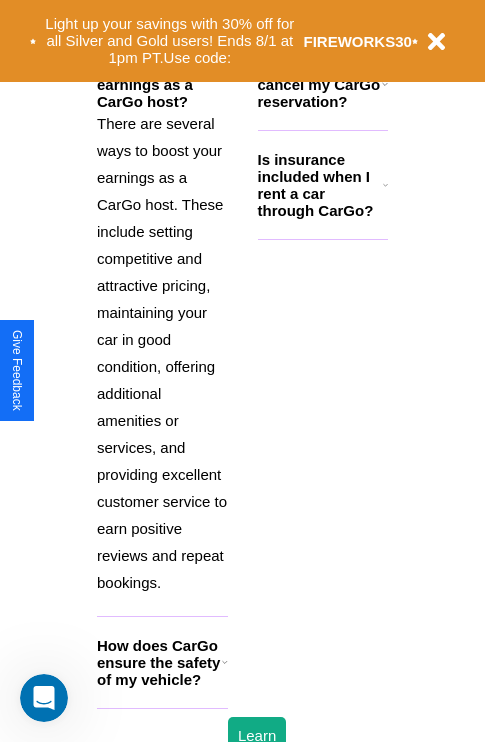 click on "How does CarGo ensure the safety of my vehicle?" at bounding box center [159, 662] 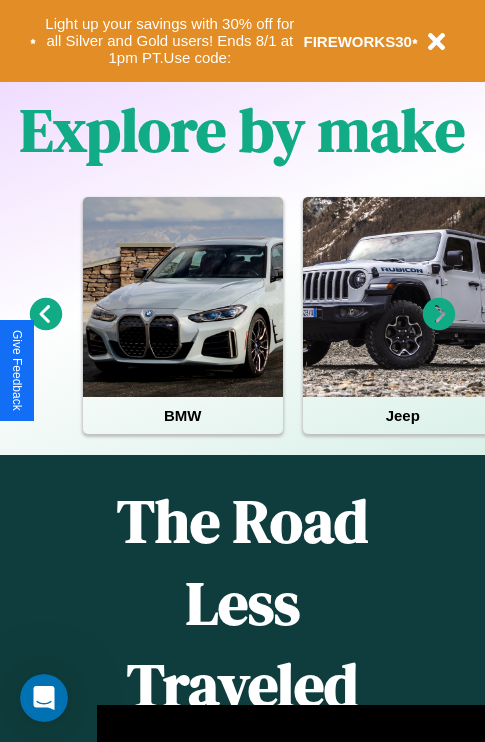 scroll, scrollTop: 308, scrollLeft: 0, axis: vertical 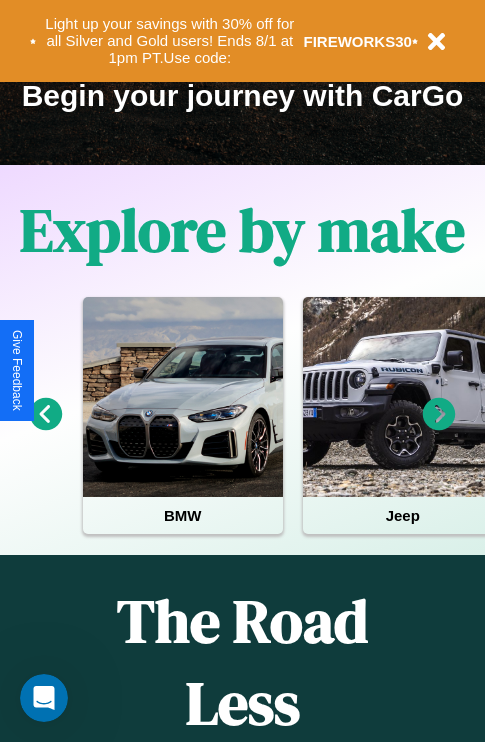 click 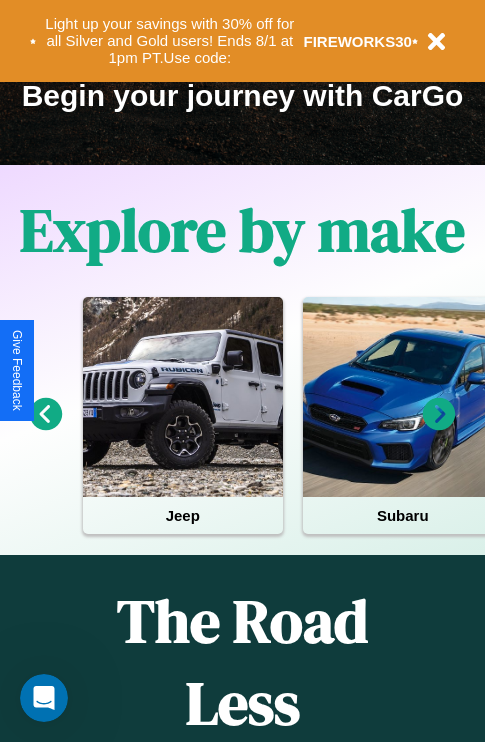 click 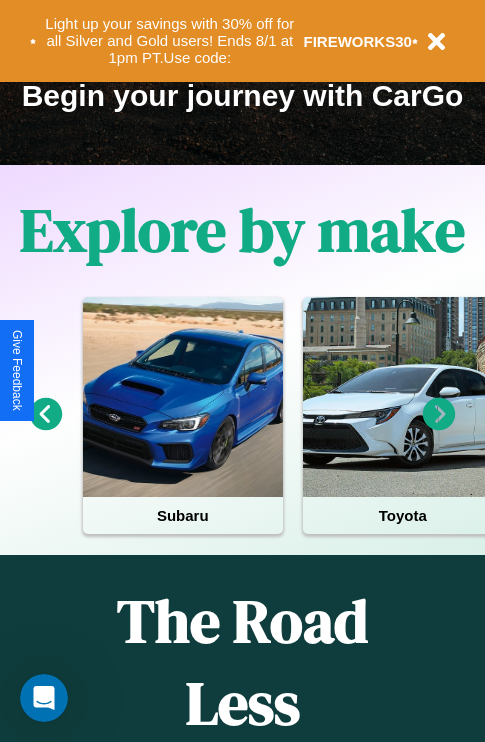 scroll, scrollTop: 113, scrollLeft: 458, axis: both 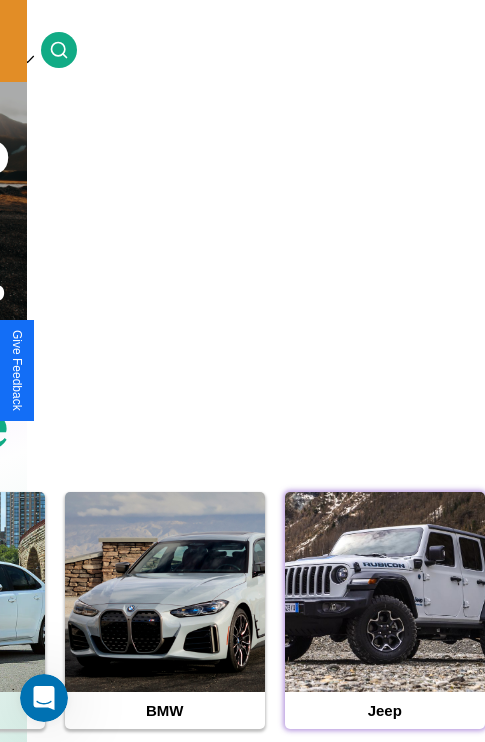 click at bounding box center (385, 592) 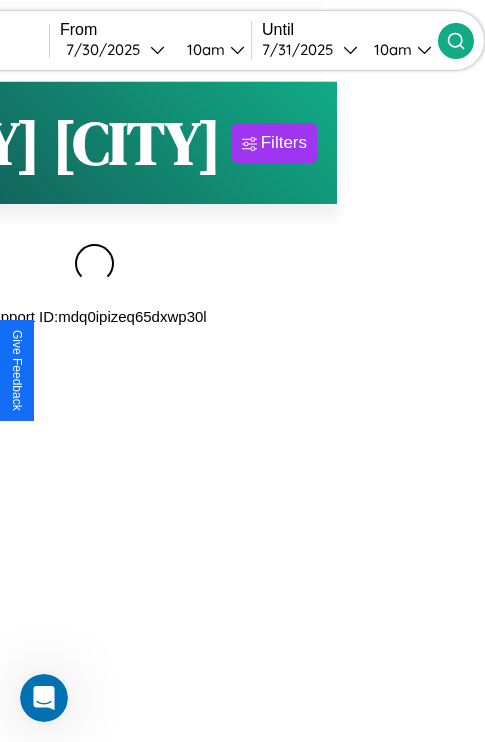 scroll, scrollTop: 0, scrollLeft: 0, axis: both 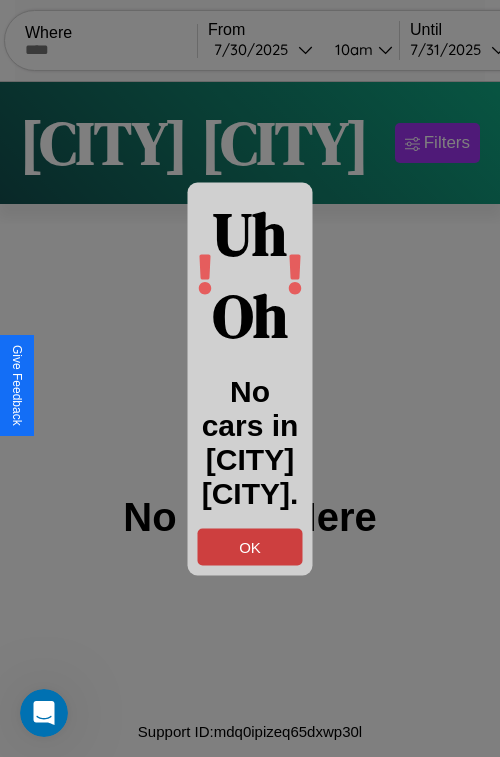 click on "OK" at bounding box center (250, 546) 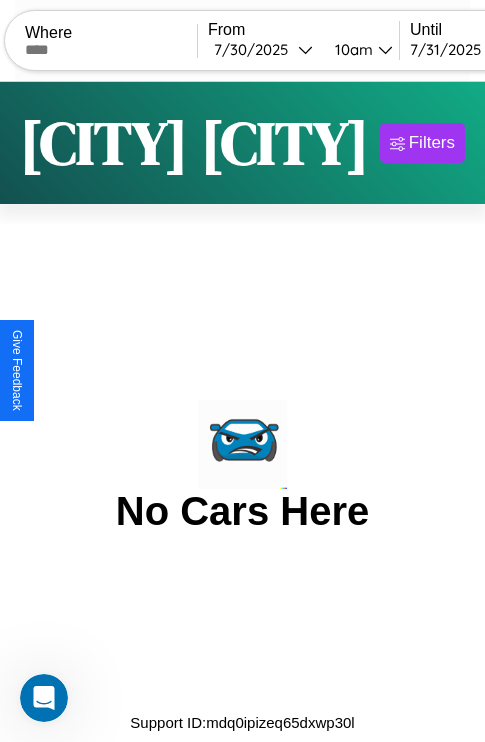 click at bounding box center [111, 50] 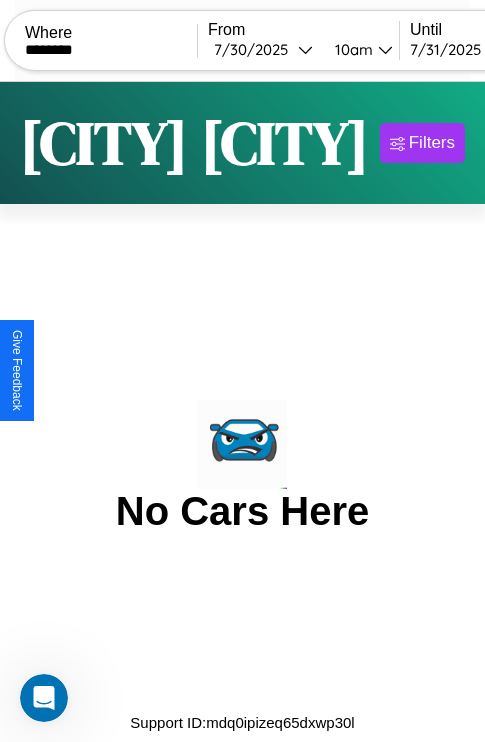 type on "********" 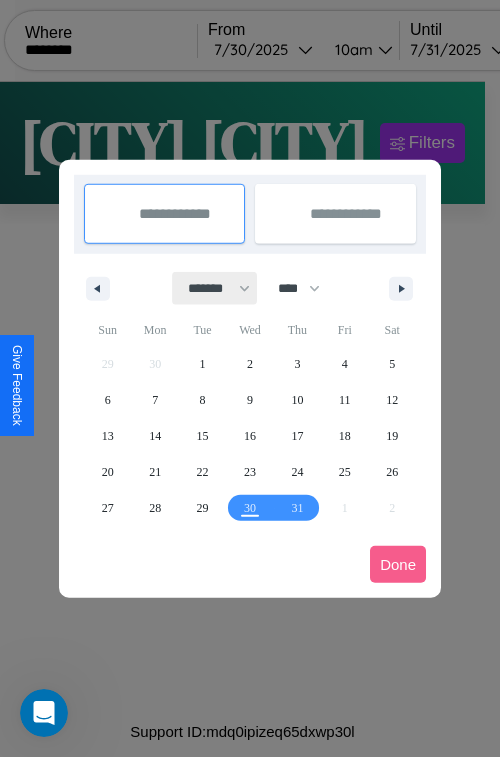 click on "******* ******** ***** ***** *** **** **** ****** ********* ******* ******** ********" at bounding box center [215, 288] 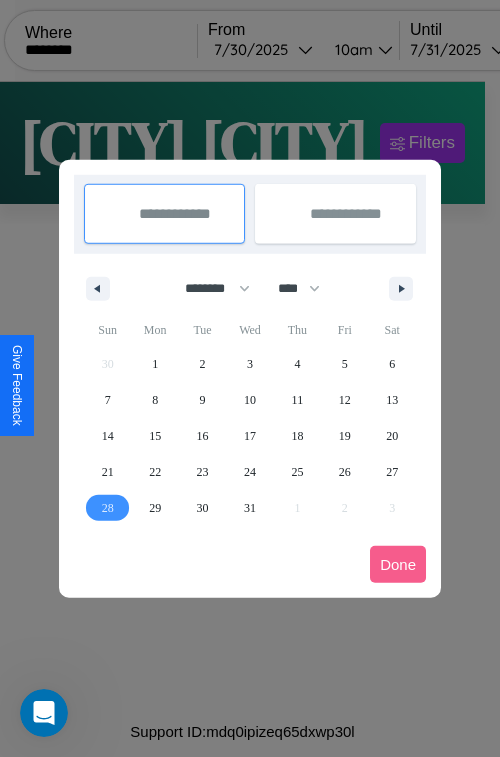 click on "28" at bounding box center [108, 508] 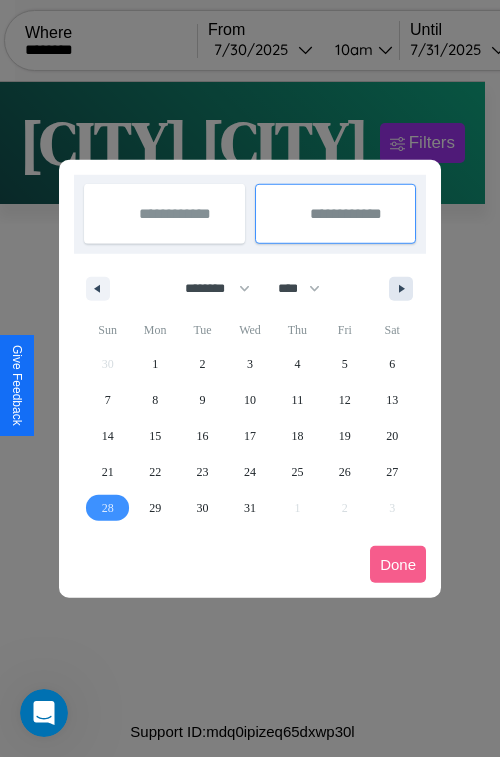 click at bounding box center [405, 289] 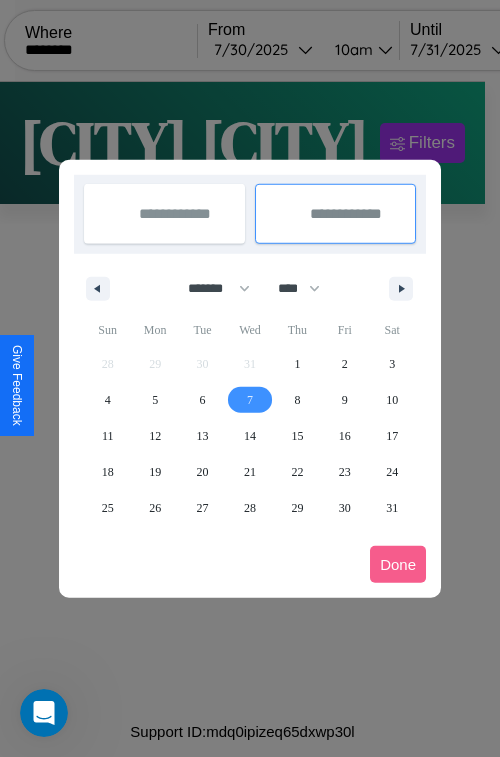 click on "7" at bounding box center (250, 400) 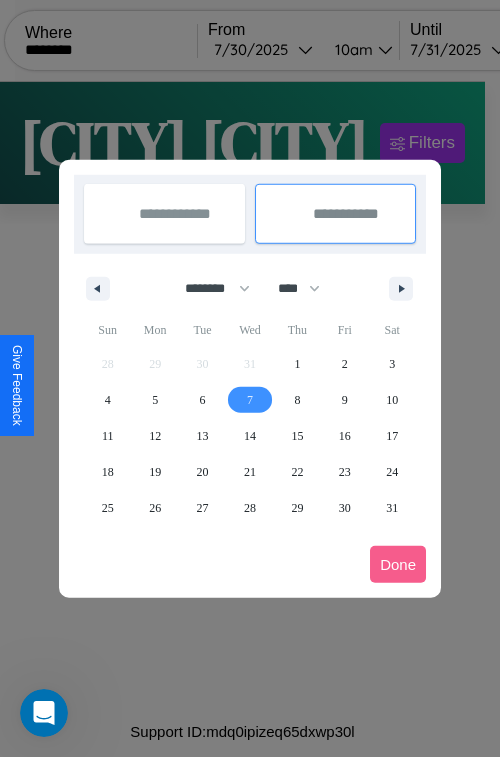 select on "****" 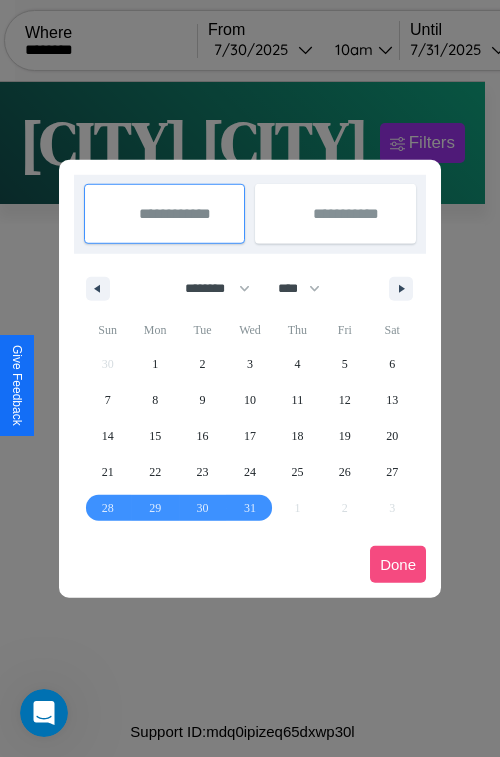 click on "Done" at bounding box center (398, 564) 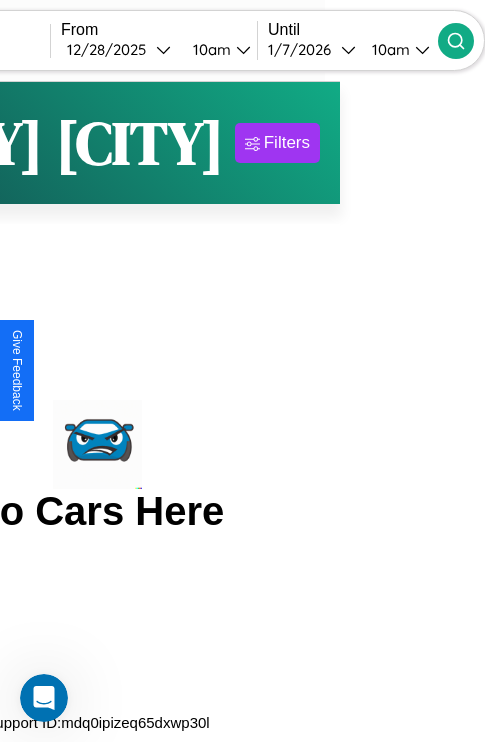 click 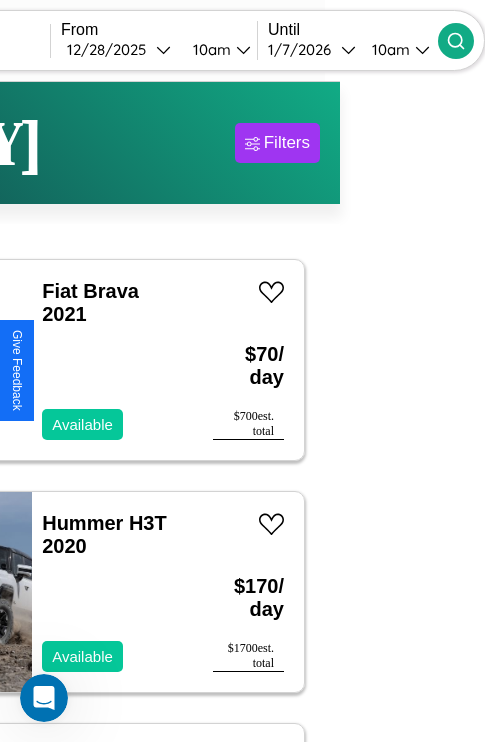 scroll, scrollTop: 22, scrollLeft: 148, axis: both 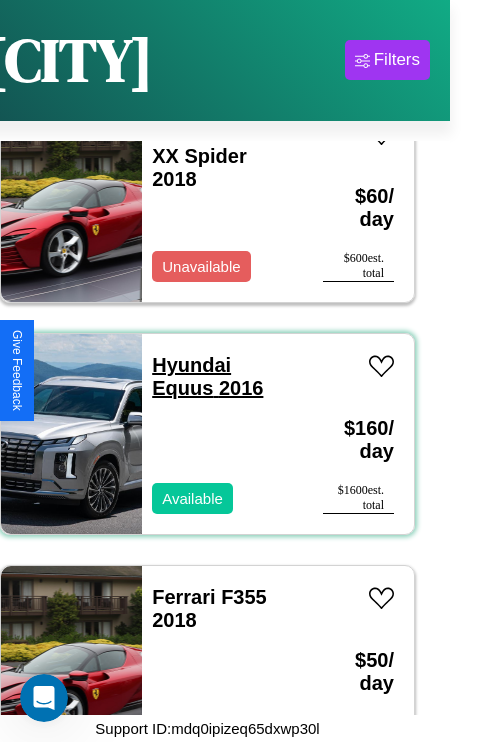 click on "Hyundai   Equus   2016" at bounding box center [207, 376] 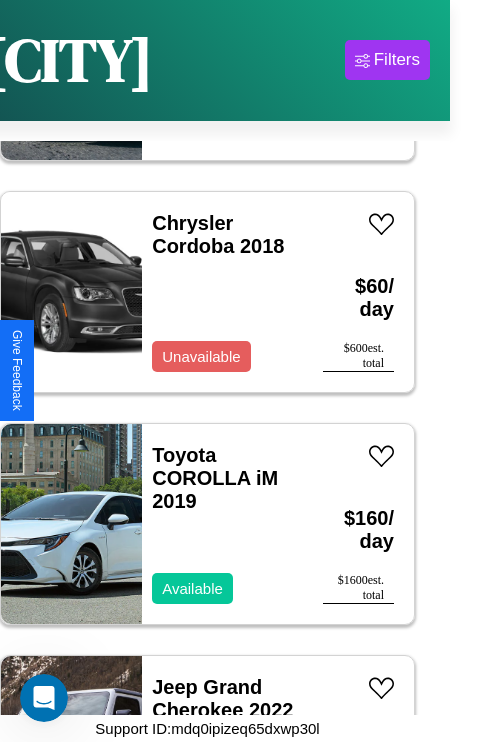 scroll, scrollTop: 771, scrollLeft: 0, axis: vertical 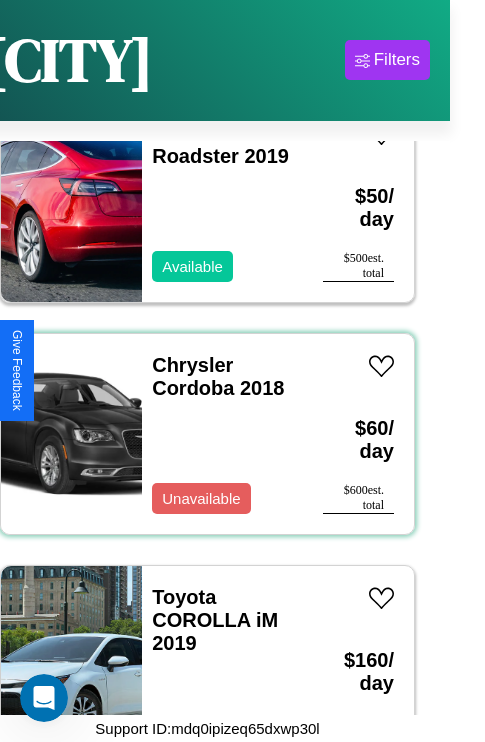 click on "Chrysler   Cordoba   2018 Unavailable" at bounding box center (222, 434) 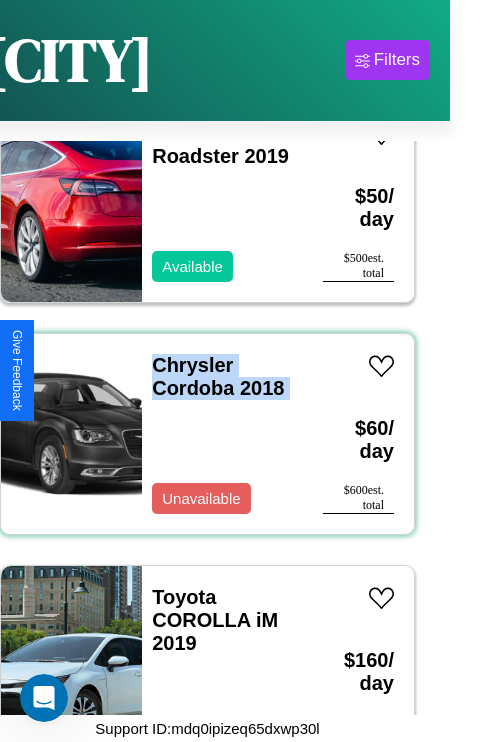 click on "Chrysler   Cordoba   2018 Unavailable" at bounding box center [222, 434] 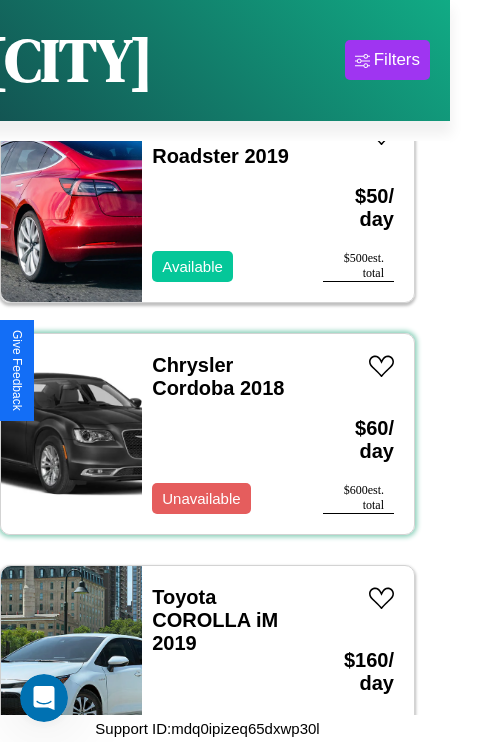 click on "Chrysler   Cordoba   2018 Unavailable" at bounding box center [222, 434] 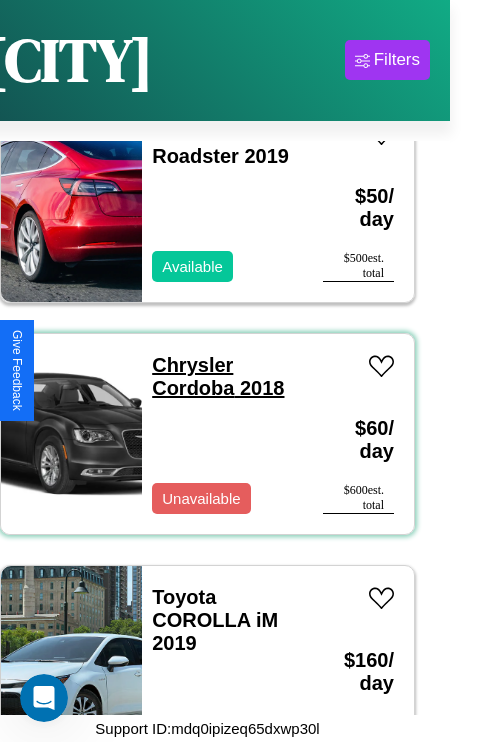 click on "Chrysler   Cordoba   2018" at bounding box center (218, 376) 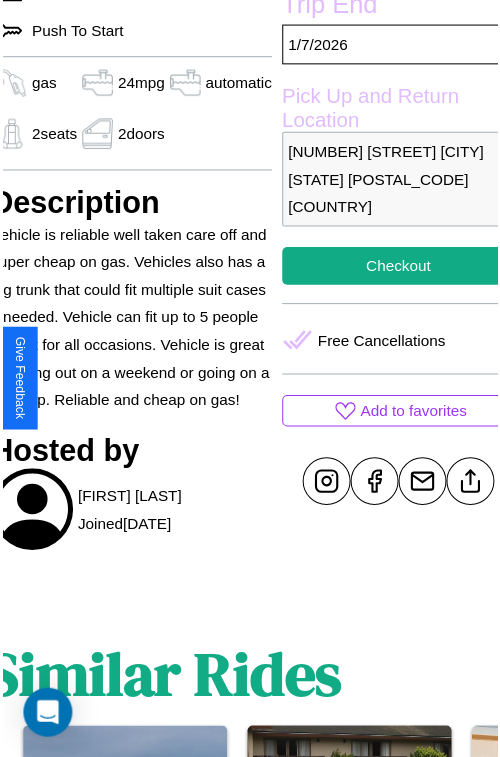 scroll, scrollTop: 603, scrollLeft: 84, axis: both 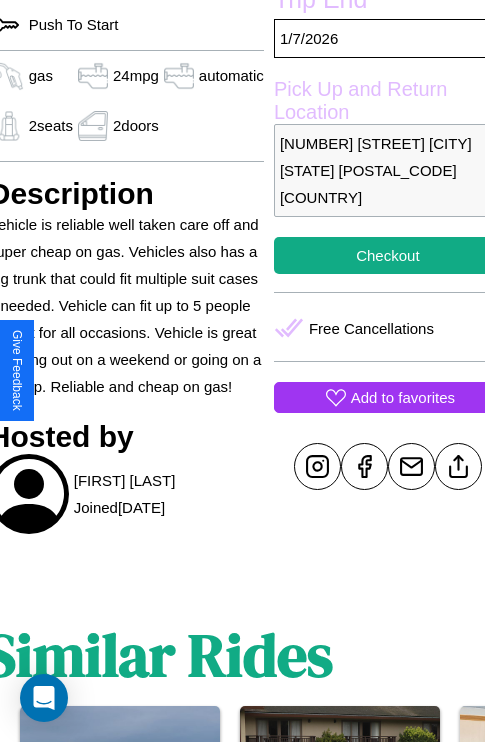 click on "Add to favorites" at bounding box center [403, 397] 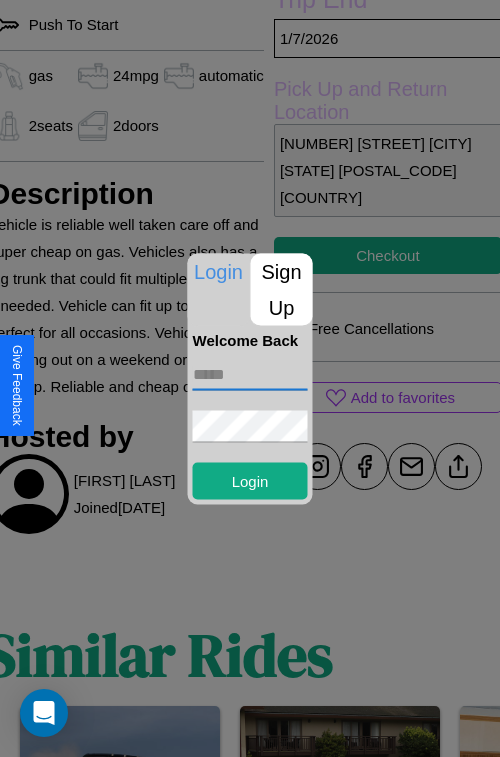 click at bounding box center [250, 374] 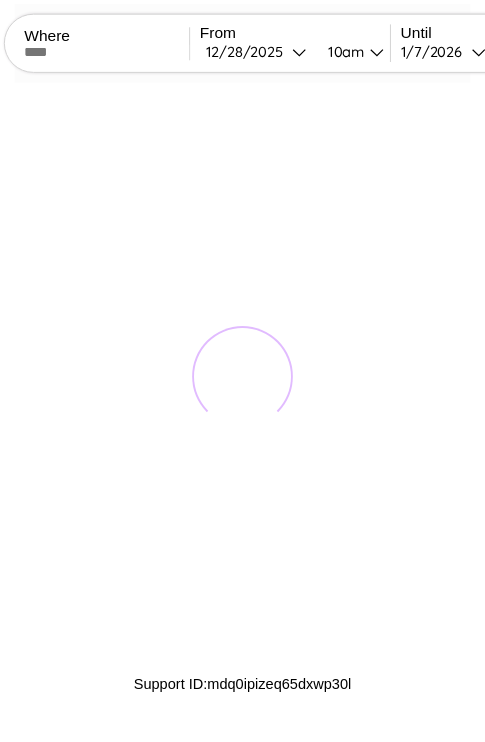 scroll, scrollTop: 0, scrollLeft: 0, axis: both 